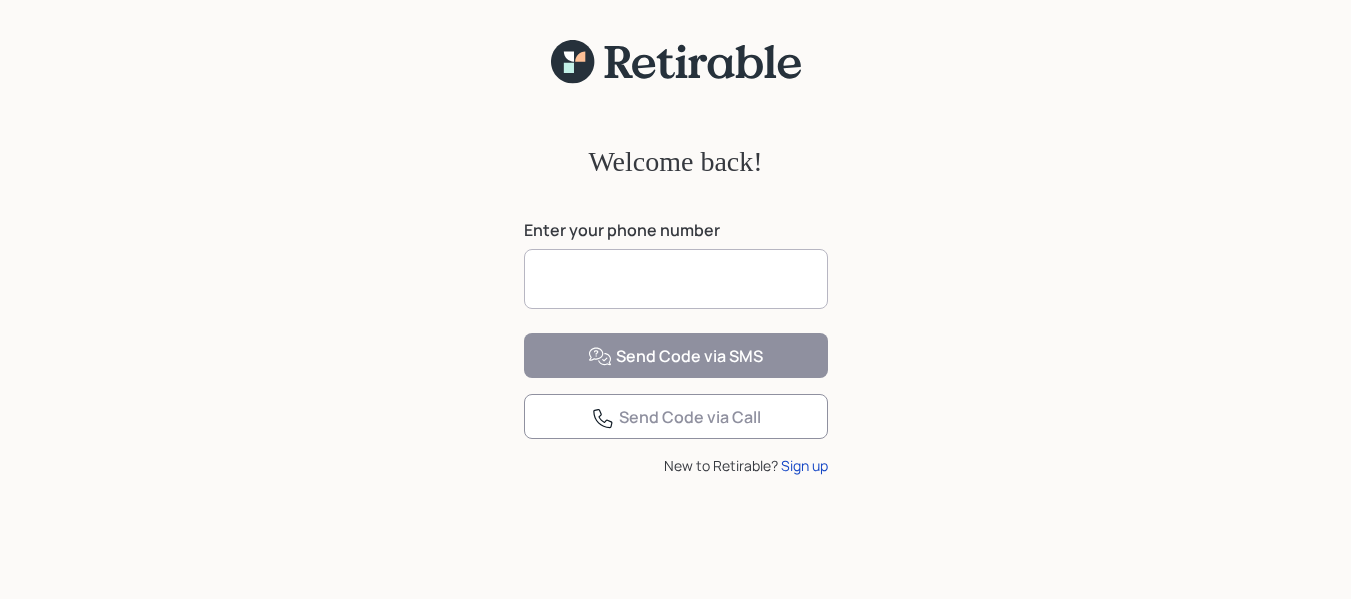 scroll, scrollTop: 0, scrollLeft: 0, axis: both 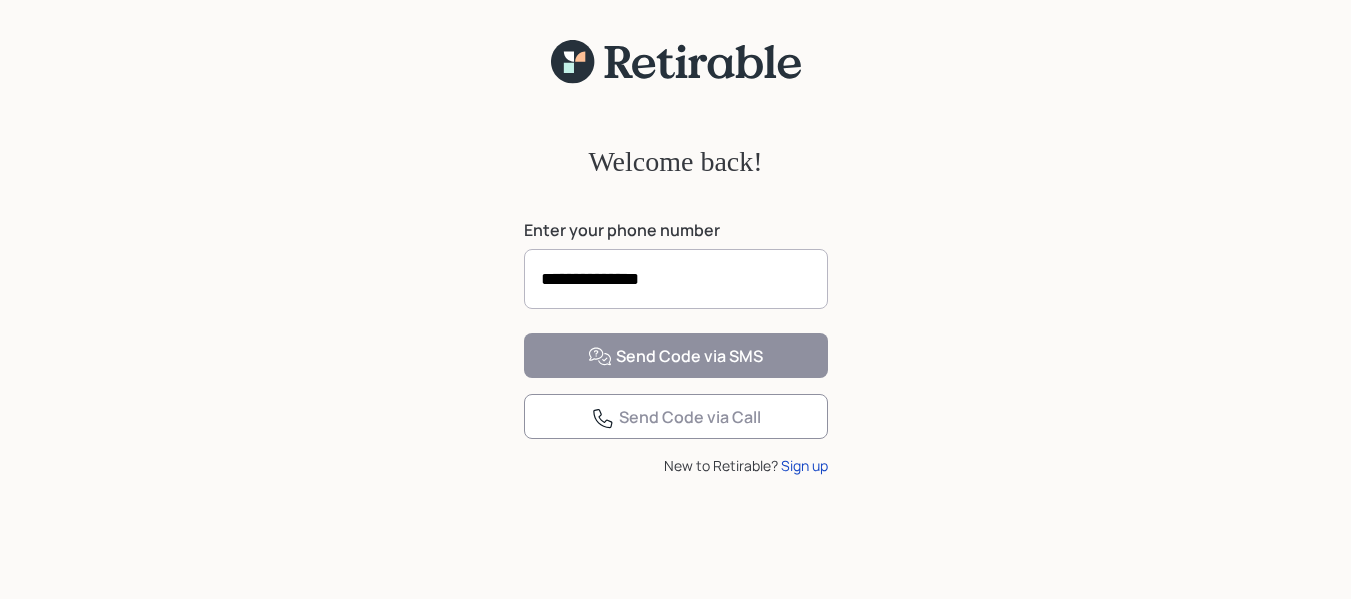 type on "**********" 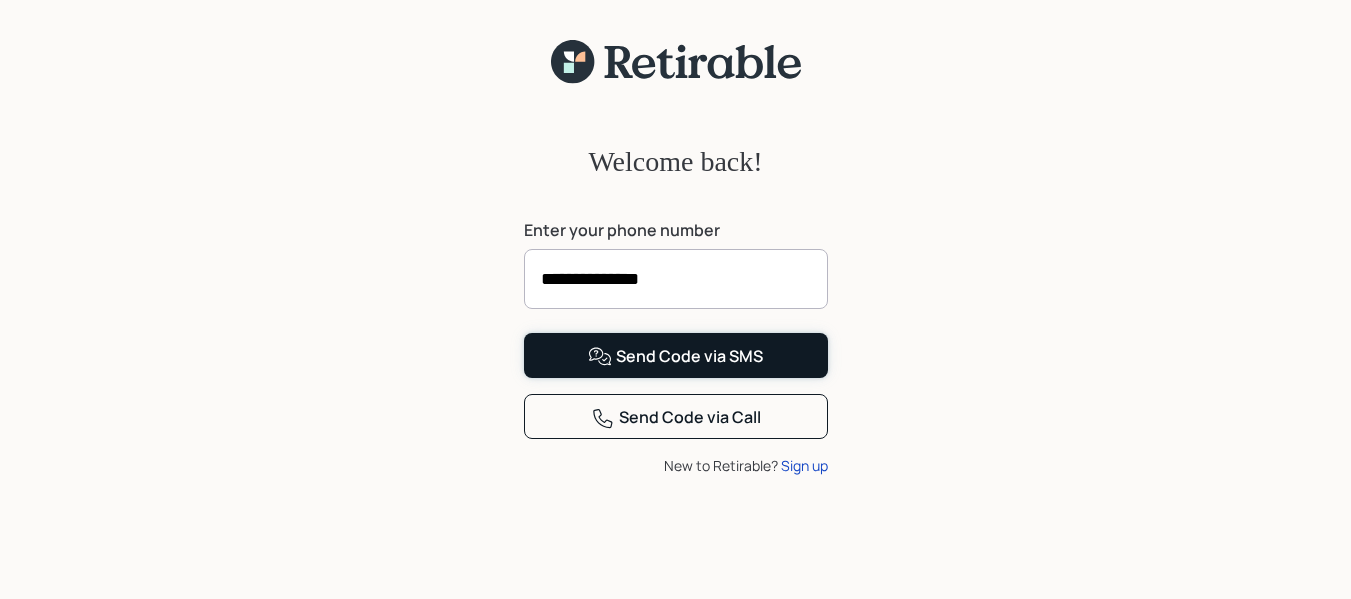 click on "Send Code via SMS" at bounding box center [675, 357] 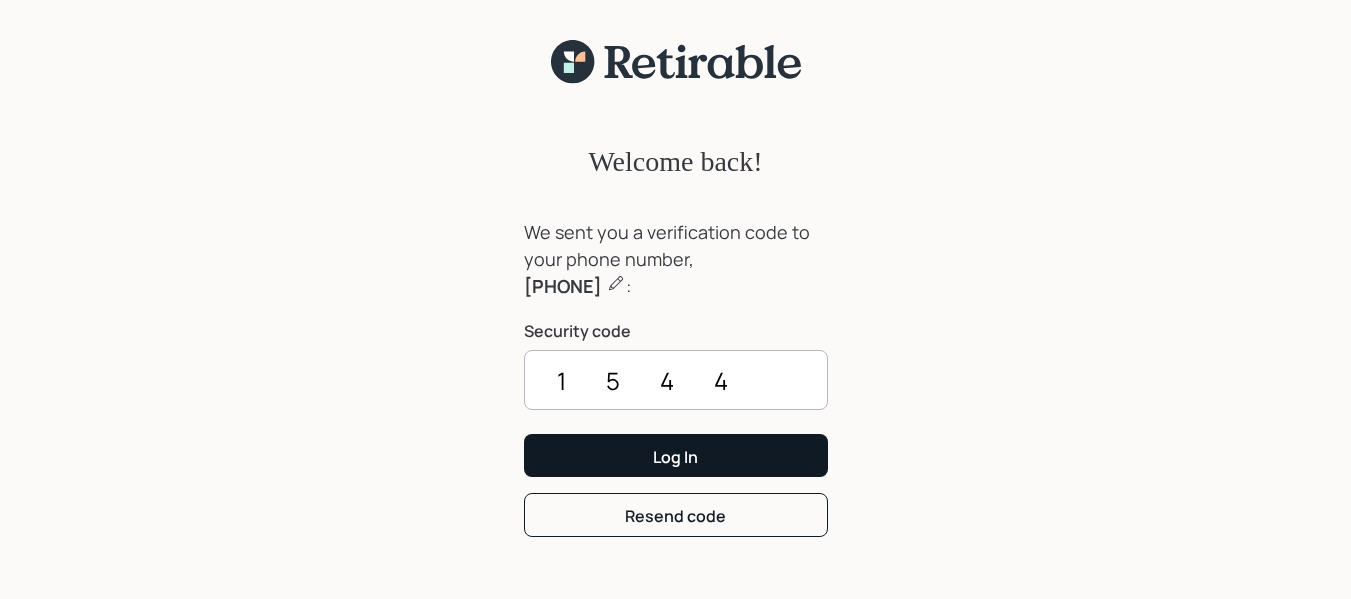 type on "1544" 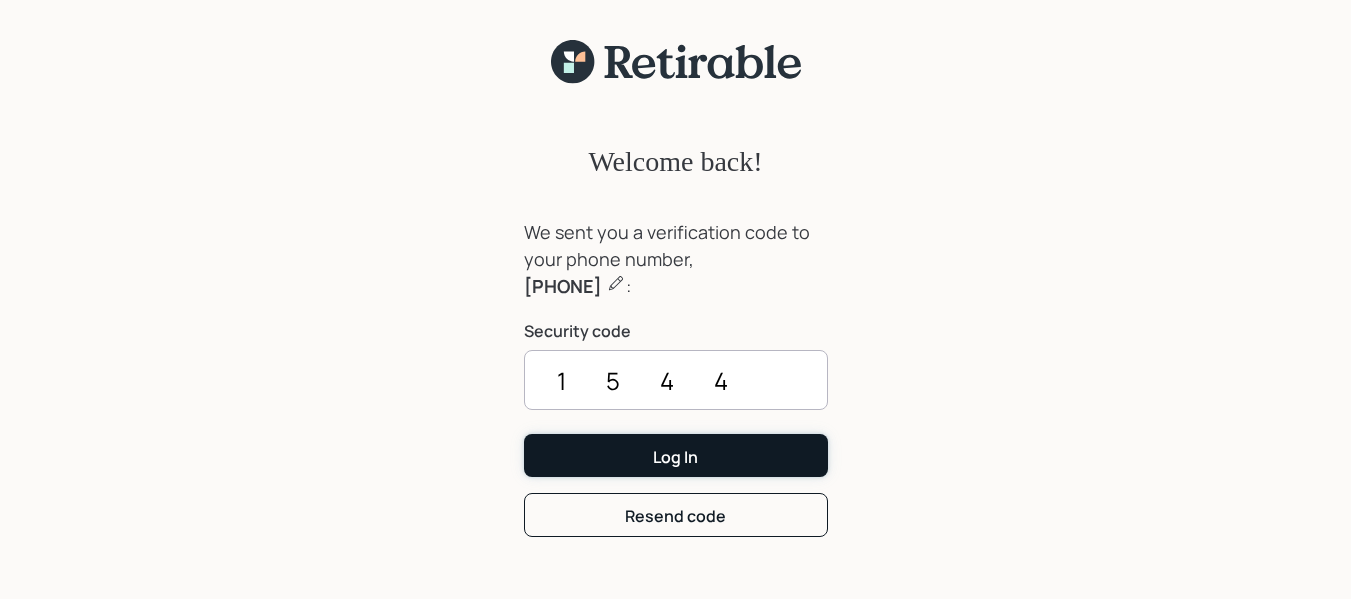 click on "Log In" at bounding box center [676, 455] 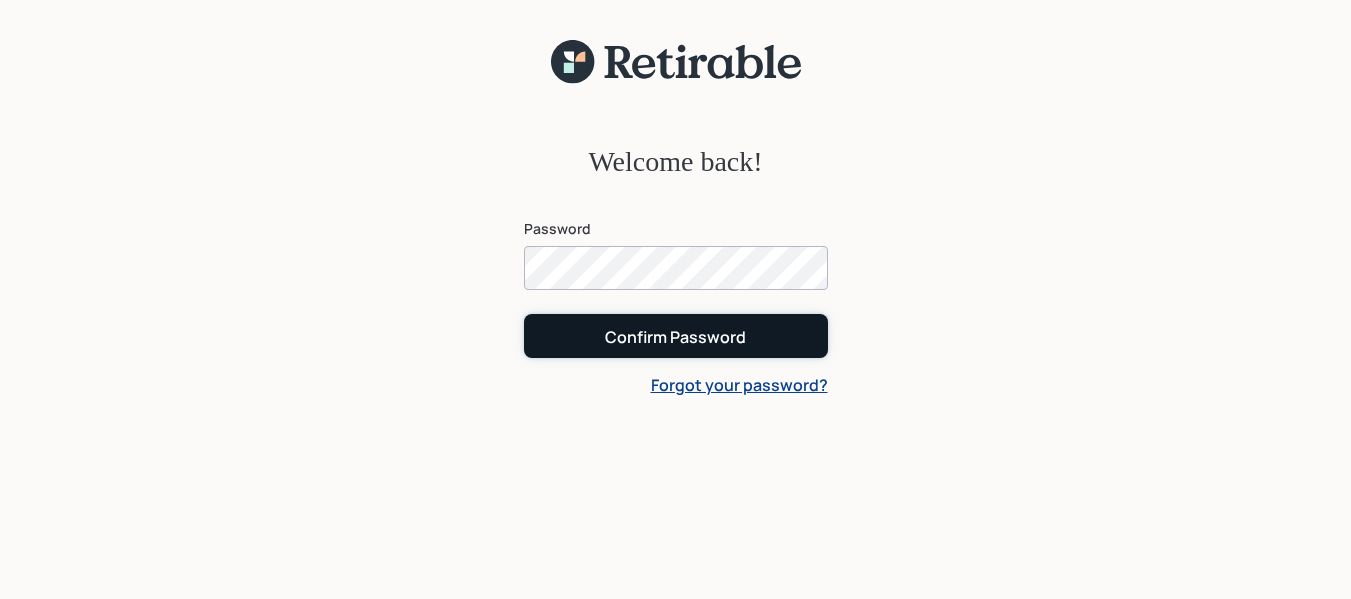 click on "Confirm Password" at bounding box center (676, 335) 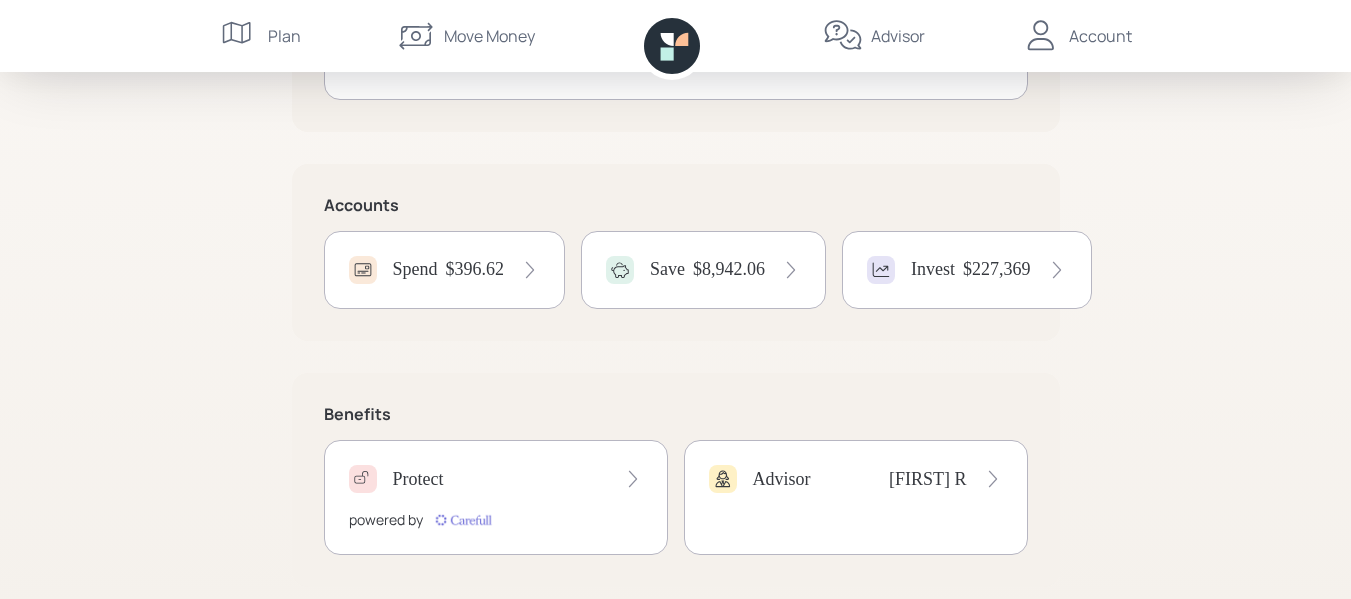 scroll, scrollTop: 400, scrollLeft: 0, axis: vertical 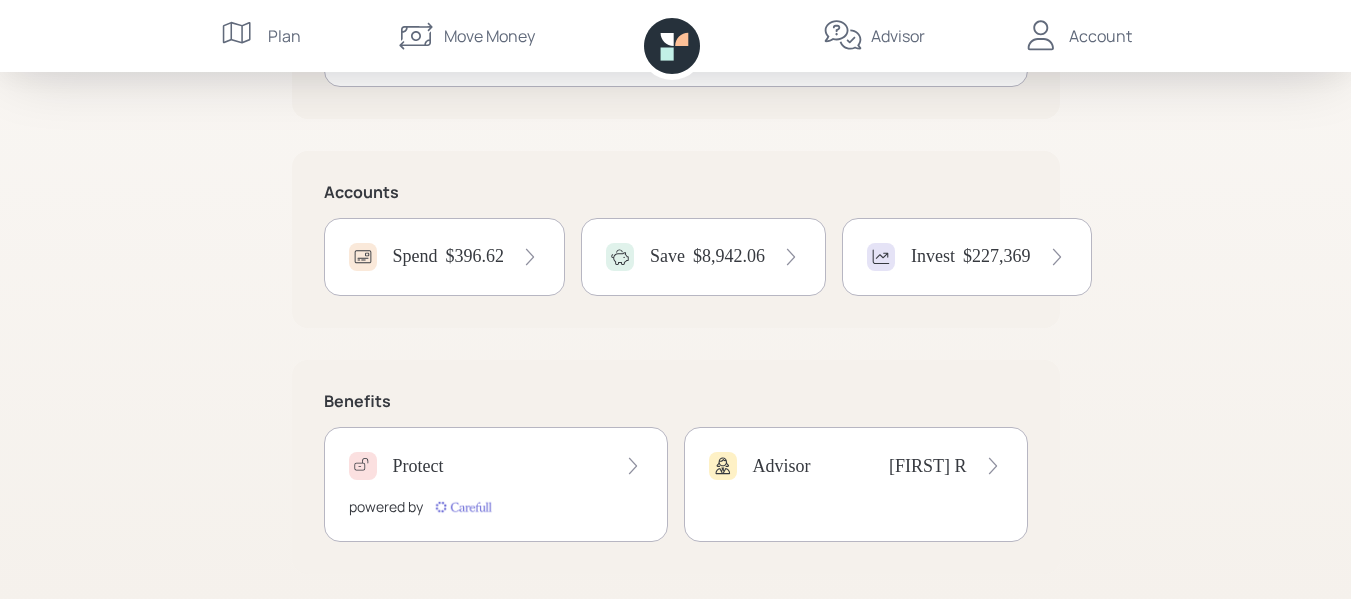 click on "$396.62" at bounding box center (475, 257) 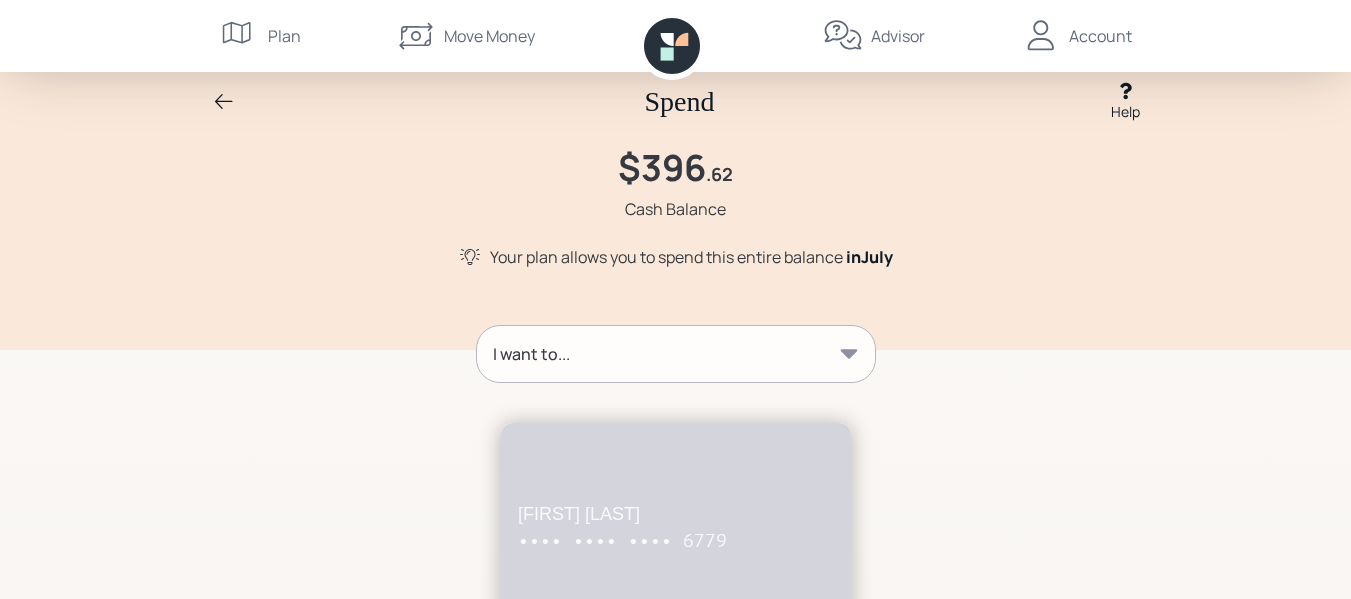 scroll, scrollTop: 0, scrollLeft: 0, axis: both 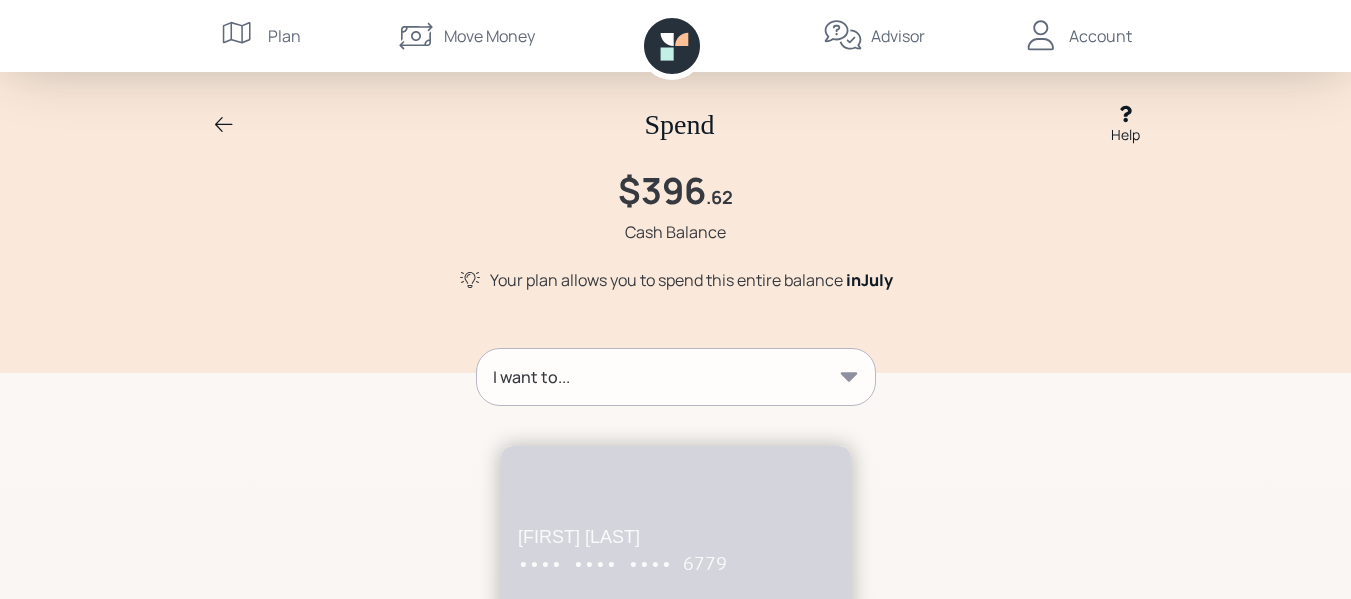click at bounding box center (224, 125) 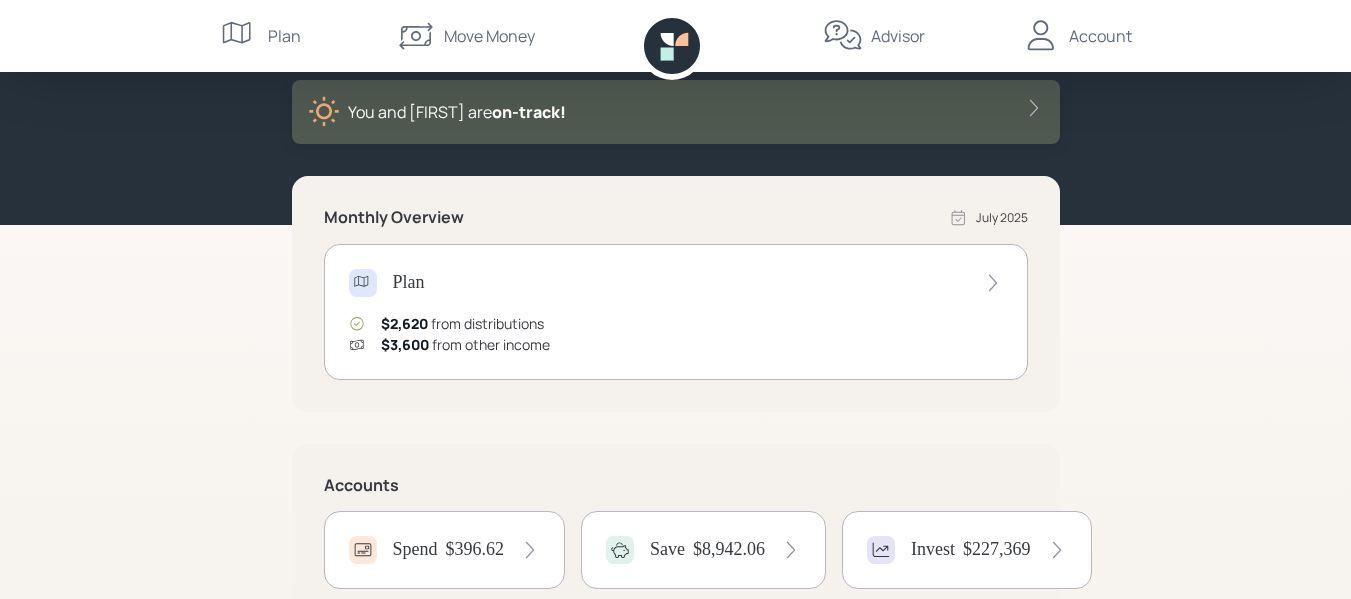 scroll, scrollTop: 400, scrollLeft: 0, axis: vertical 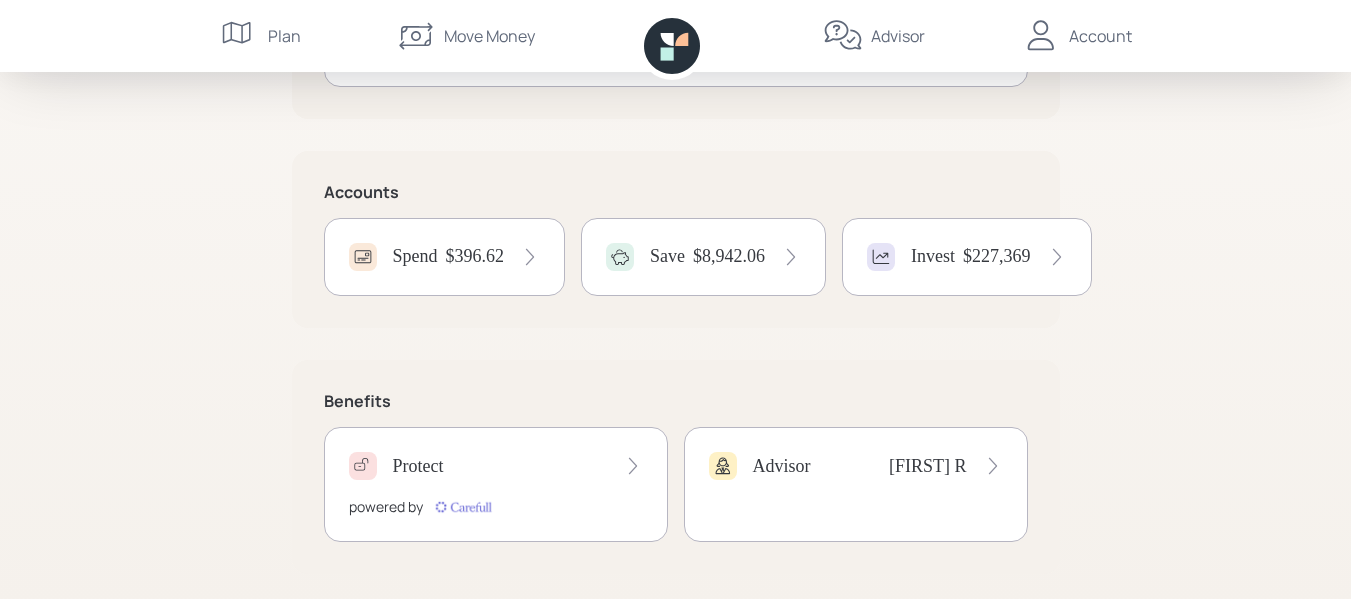 click on "$8,942.06" at bounding box center [475, 257] 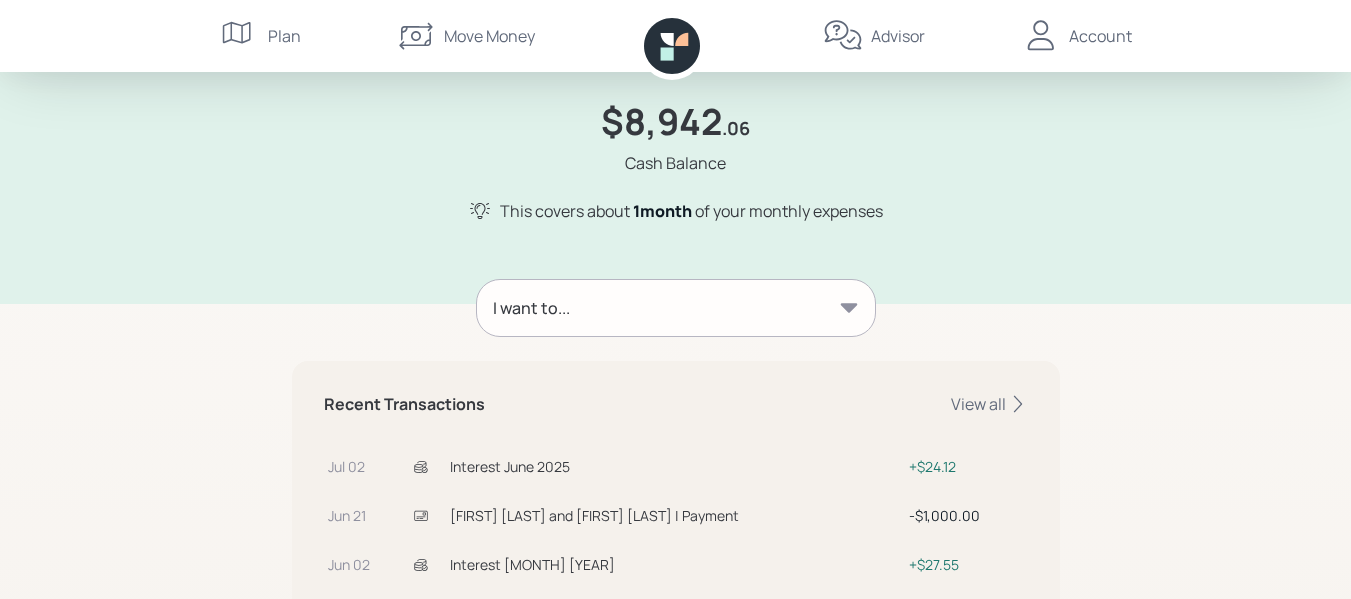 scroll, scrollTop: 200, scrollLeft: 0, axis: vertical 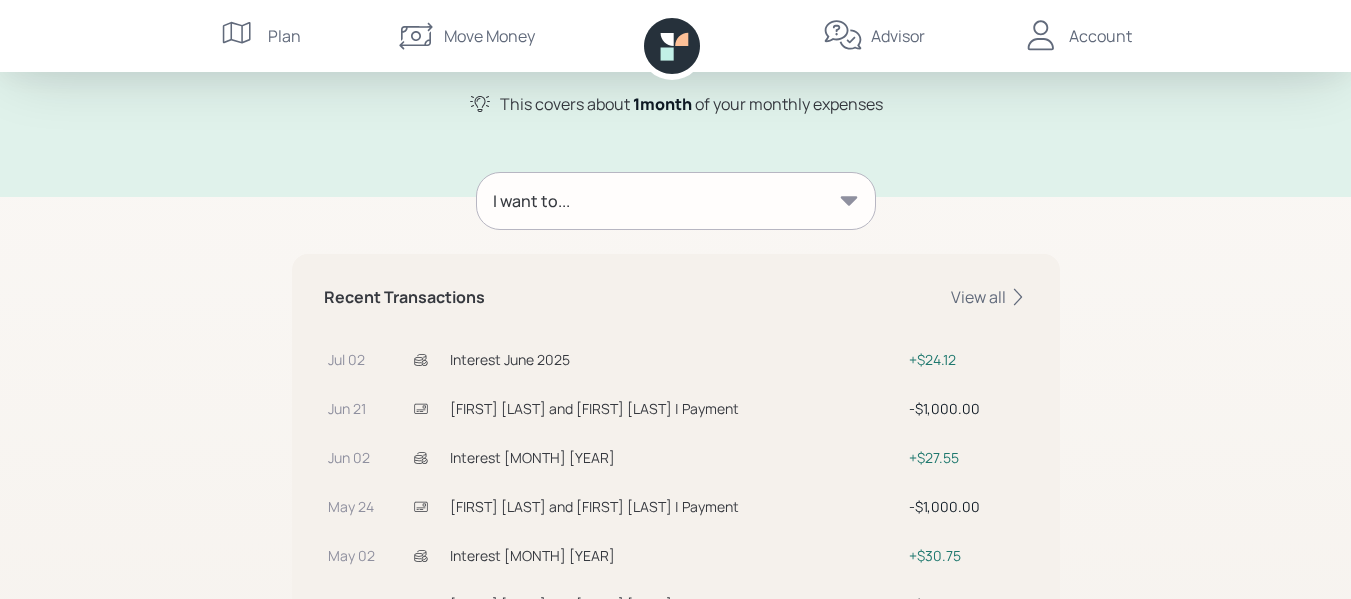 click at bounding box center (849, 201) 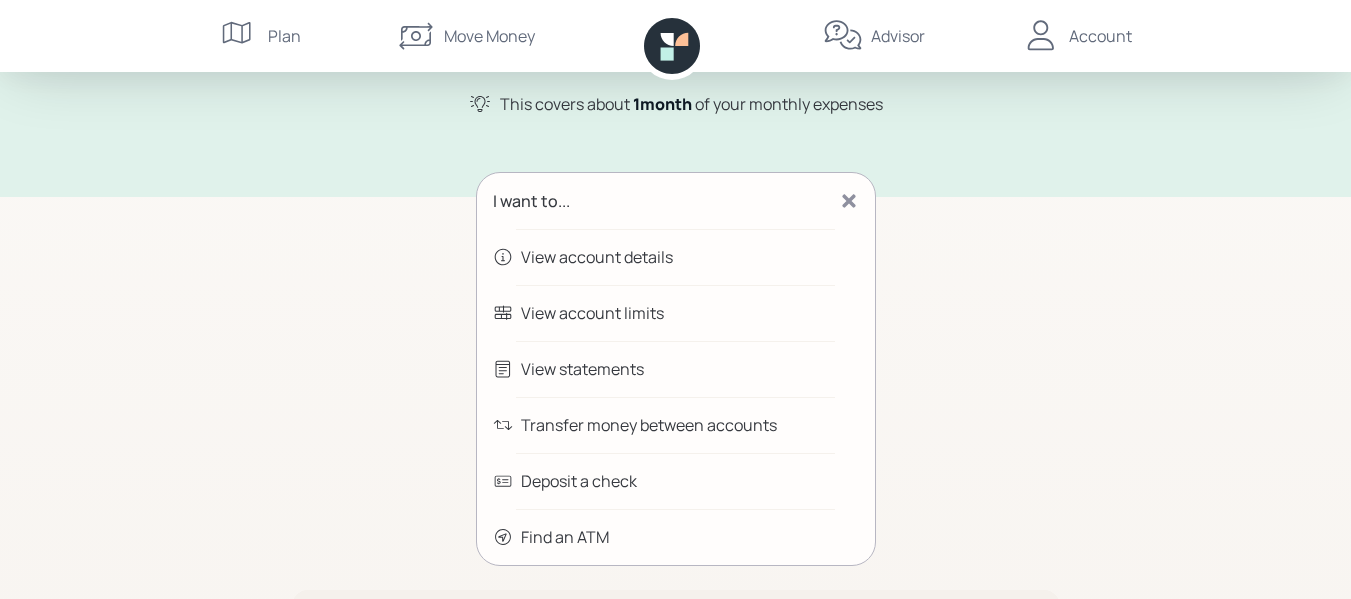 click on "Save Help $[AMOUNT] .[DECIMAL] Cash Balance This covers about   1  month   of your monthly expenses" at bounding box center [675, -2] 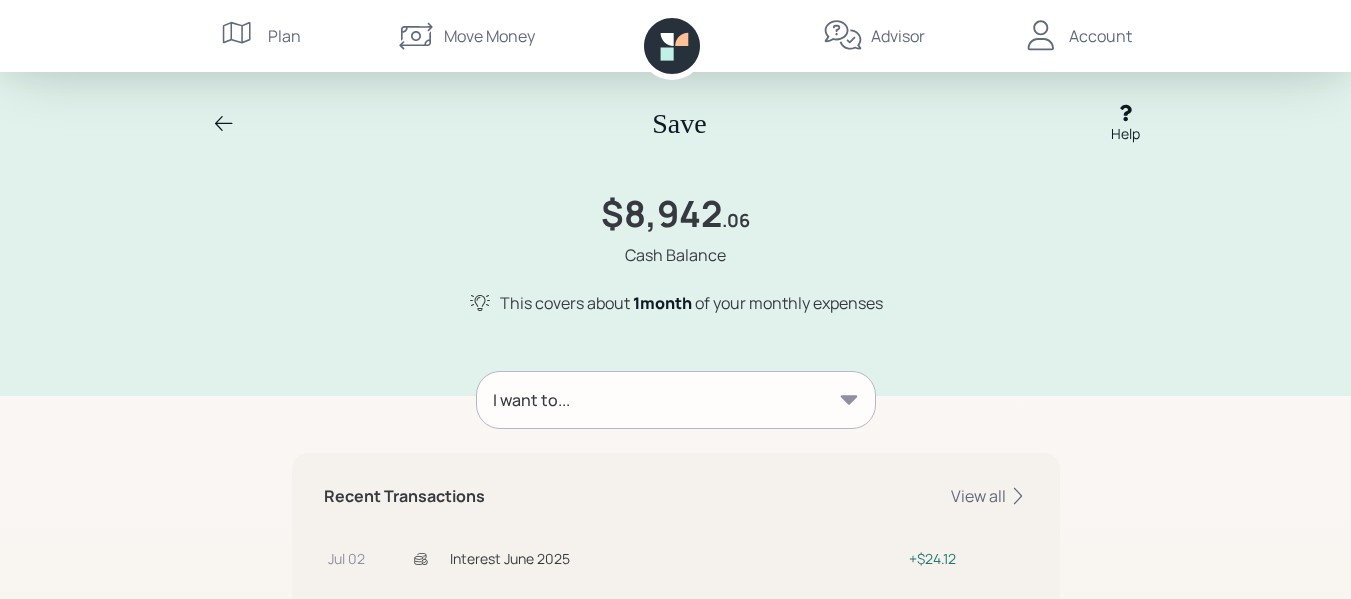 scroll, scrollTop: 0, scrollLeft: 0, axis: both 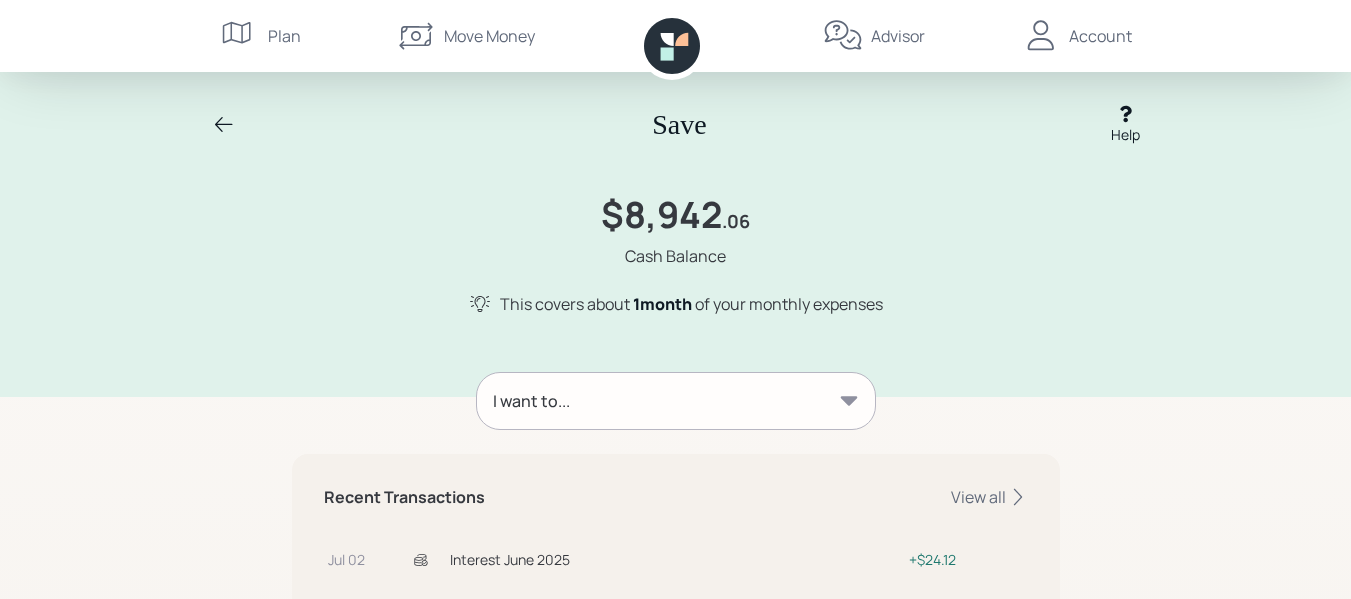 click on "Account" at bounding box center [1100, 36] 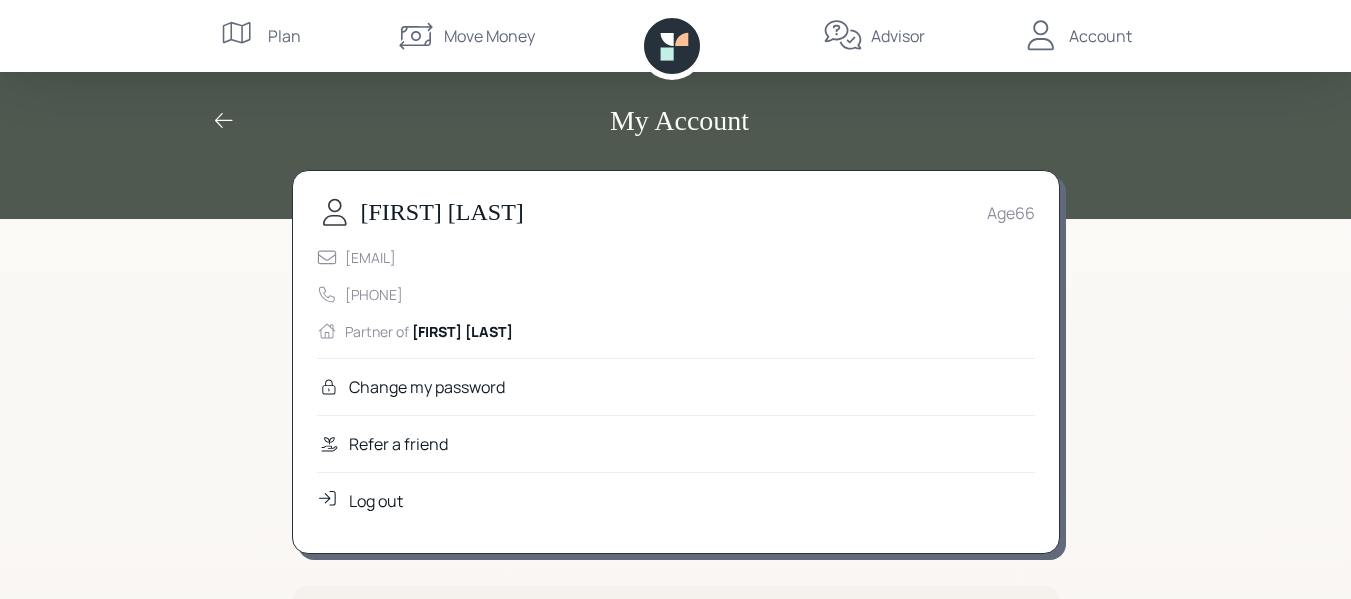 click on "Log out" at bounding box center [427, 387] 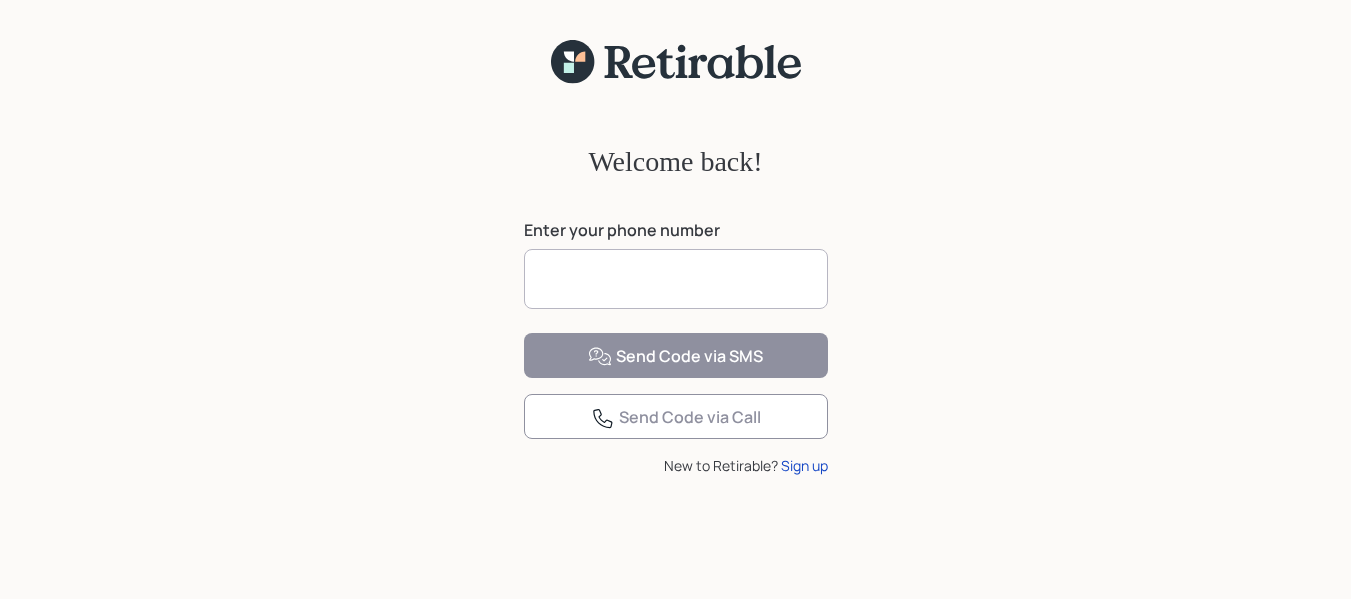 scroll, scrollTop: 0, scrollLeft: 0, axis: both 